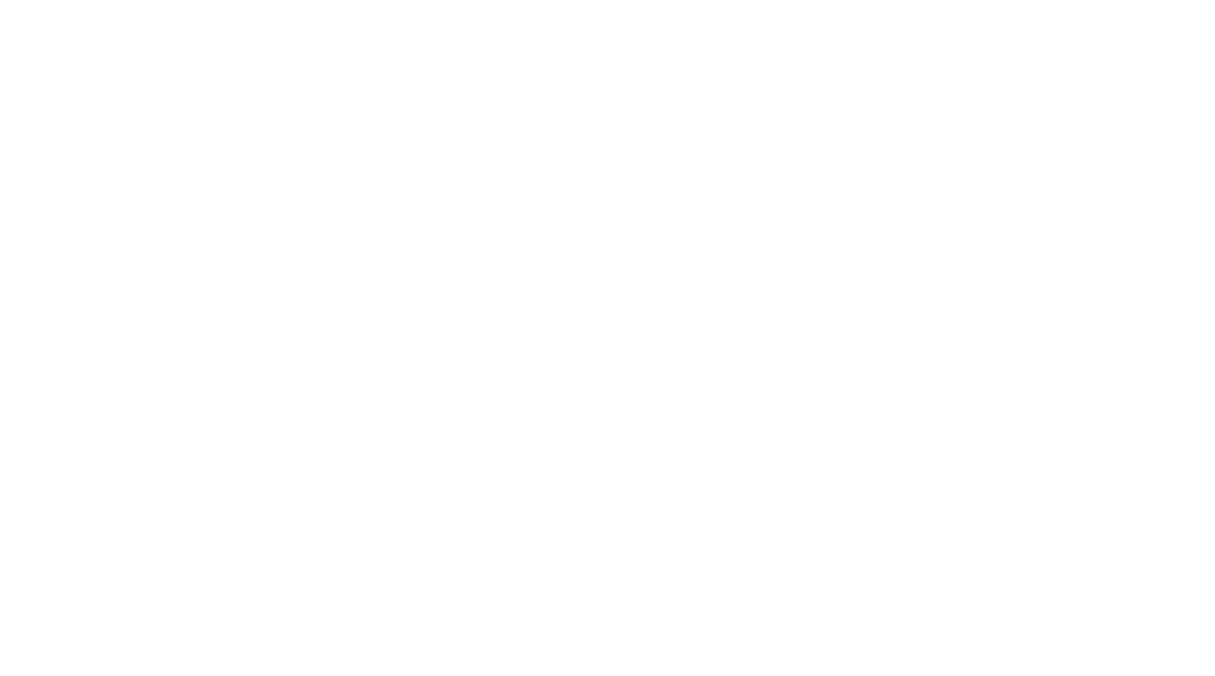 scroll, scrollTop: 0, scrollLeft: 0, axis: both 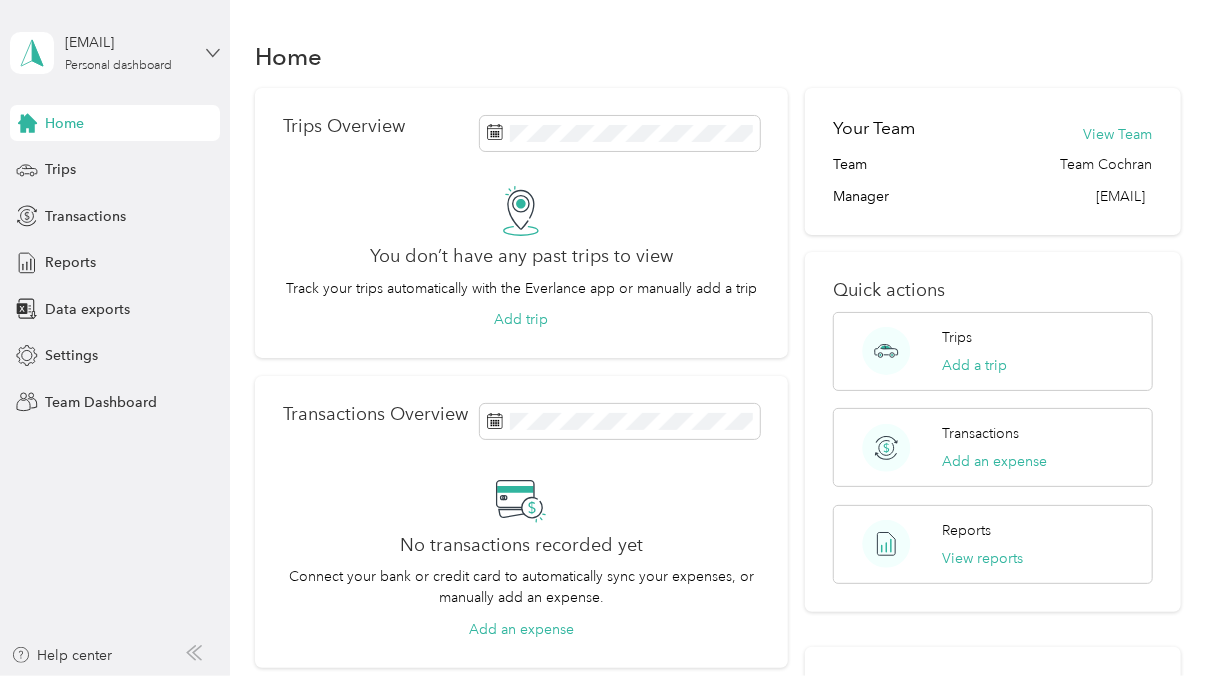 click 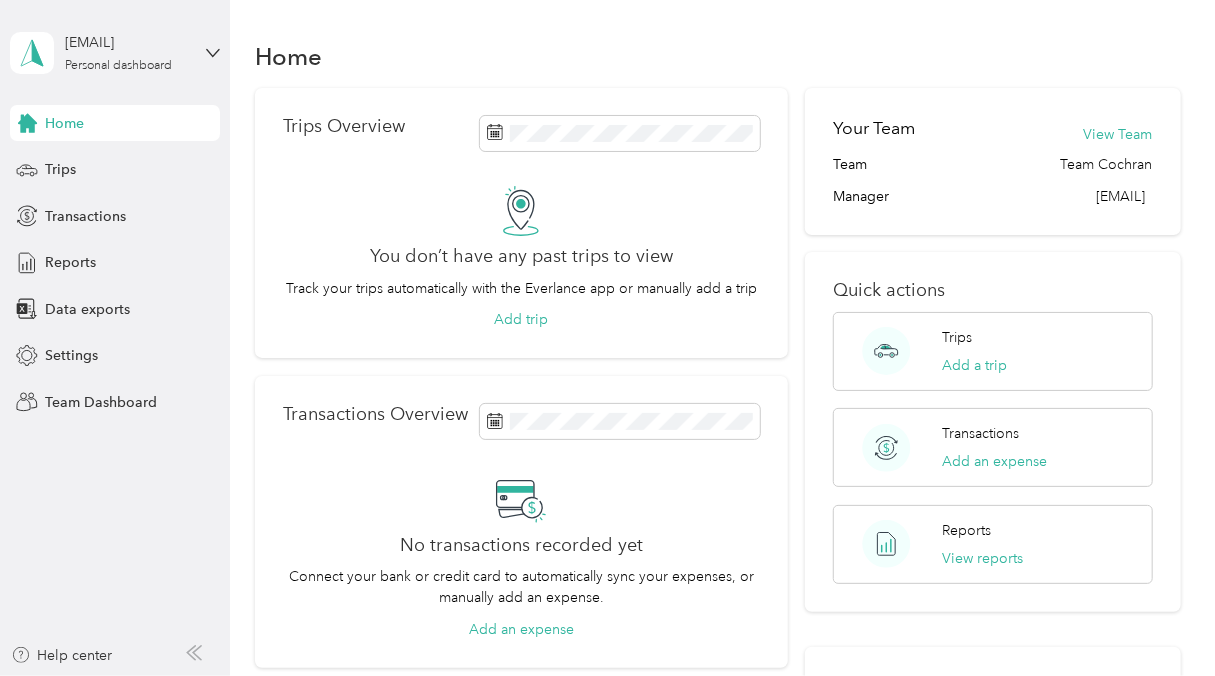 click on "Team dashboard" at bounding box center (81, 164) 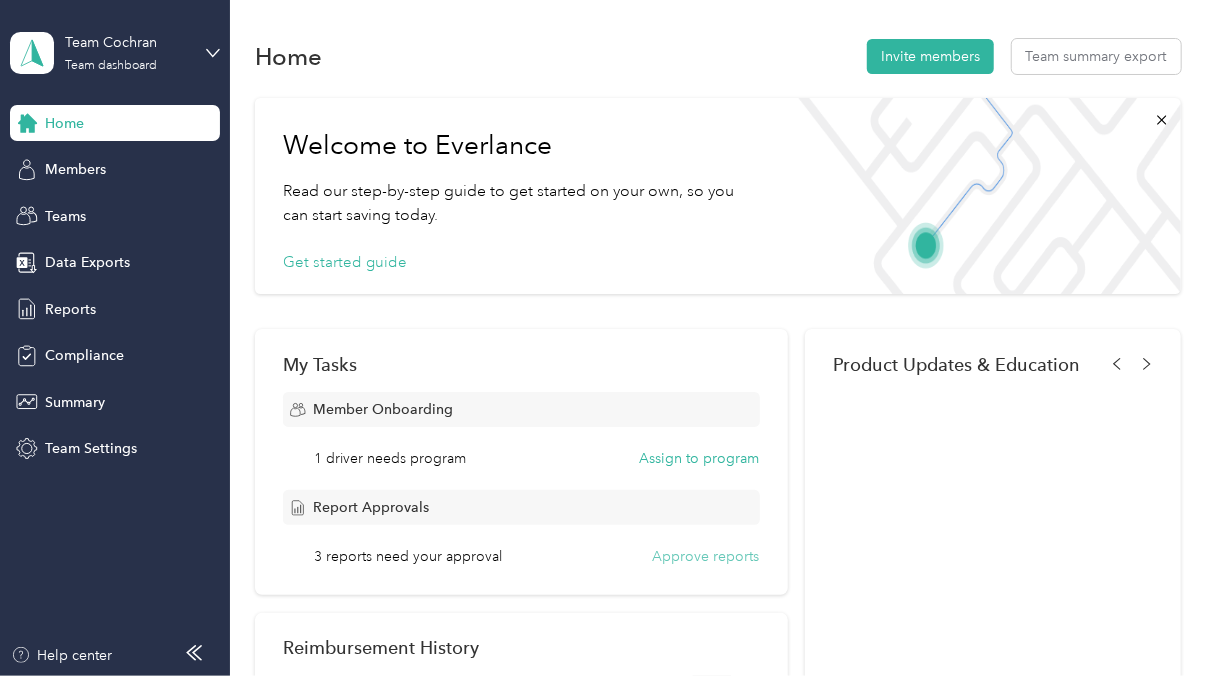 click on "Approve reports" at bounding box center [706, 556] 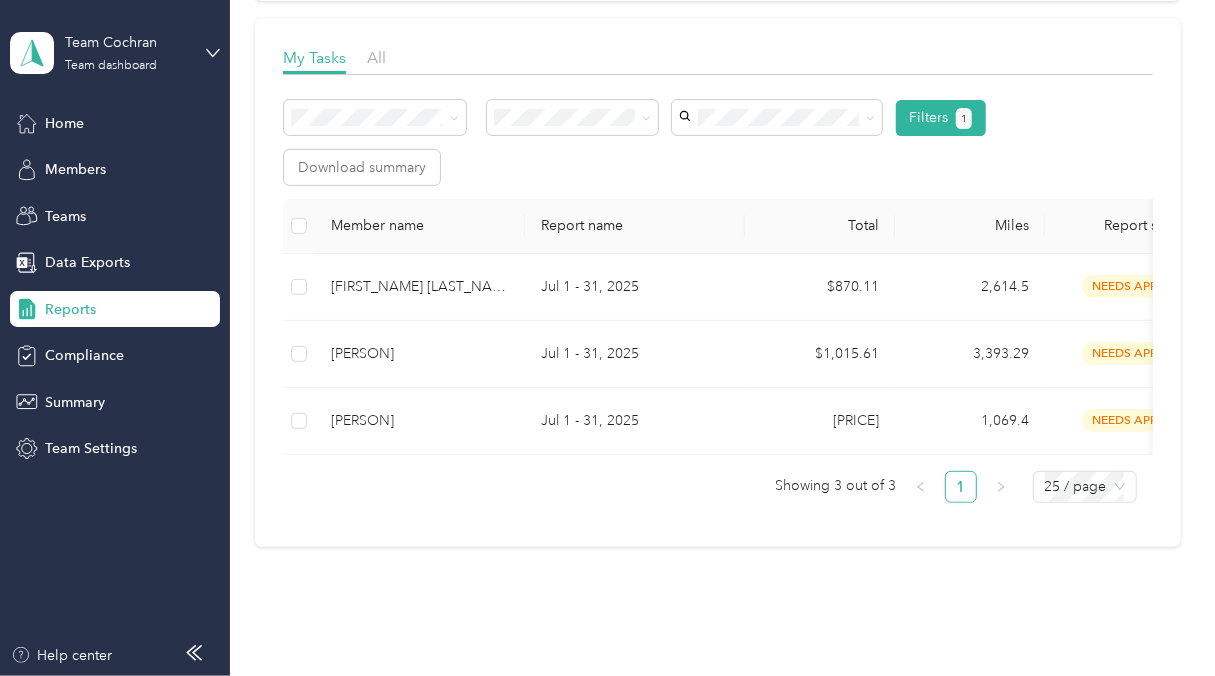 scroll, scrollTop: 267, scrollLeft: 0, axis: vertical 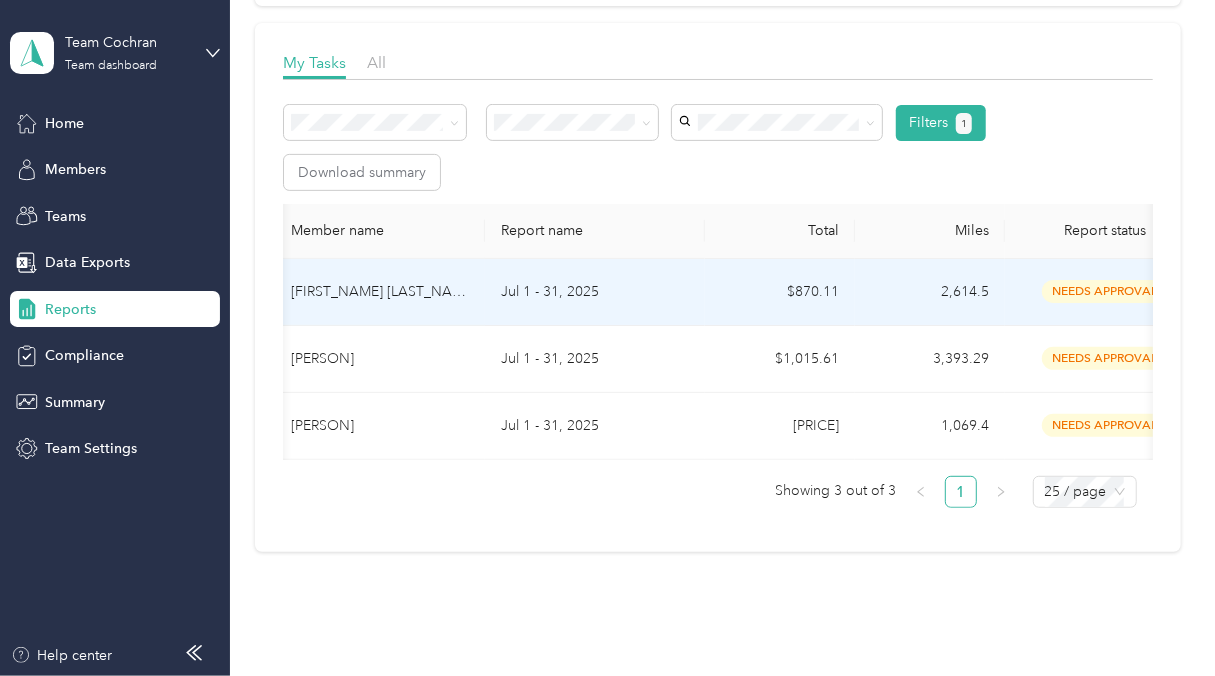 click on "[FIRST_NAME] [LAST_NAME]" at bounding box center [380, 292] 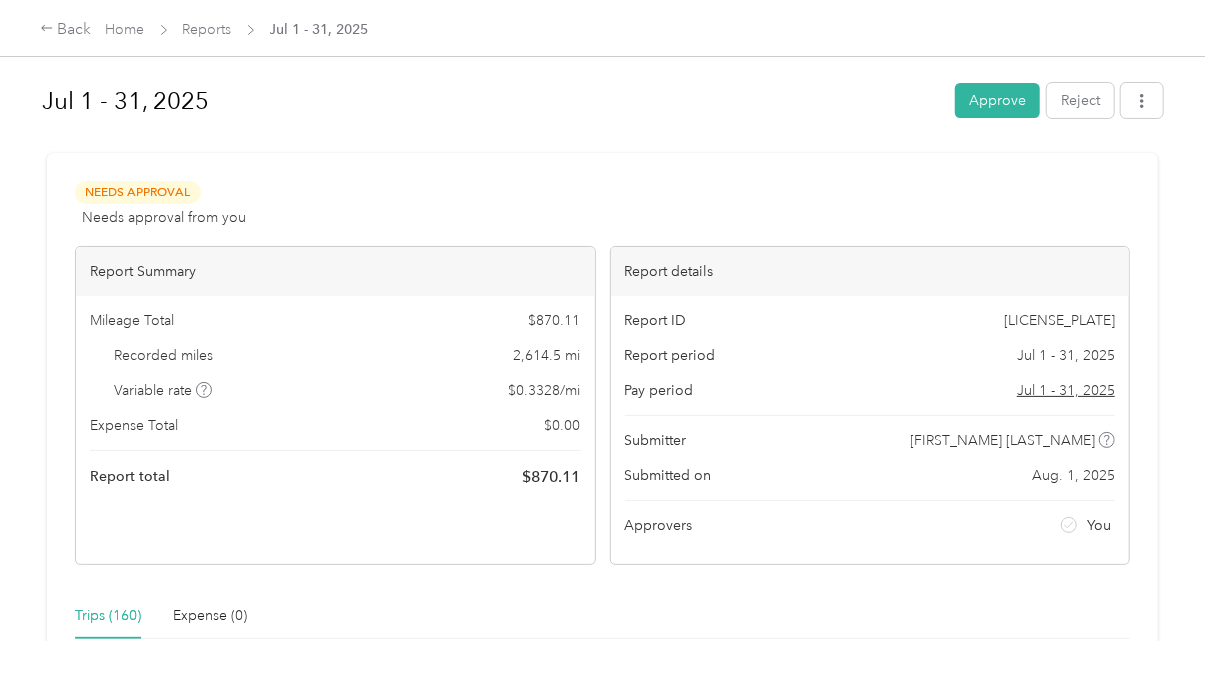 click on "Trips (160)" at bounding box center [108, 616] 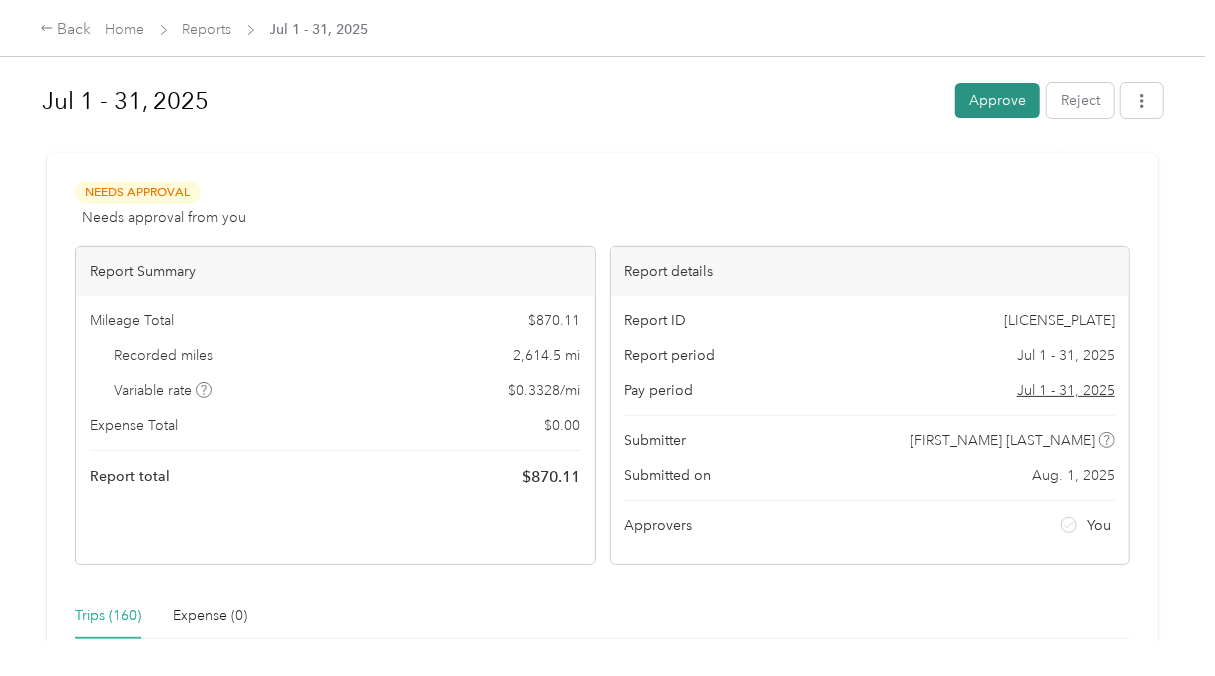 click on "Approve" at bounding box center [997, 100] 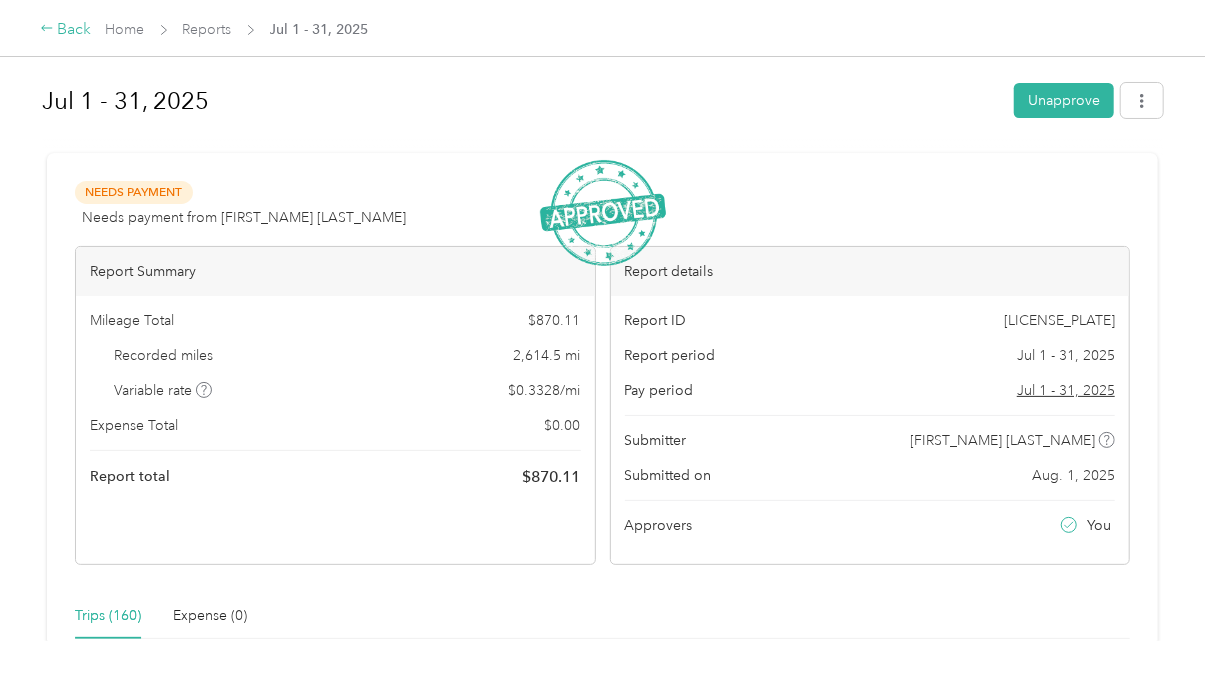 click 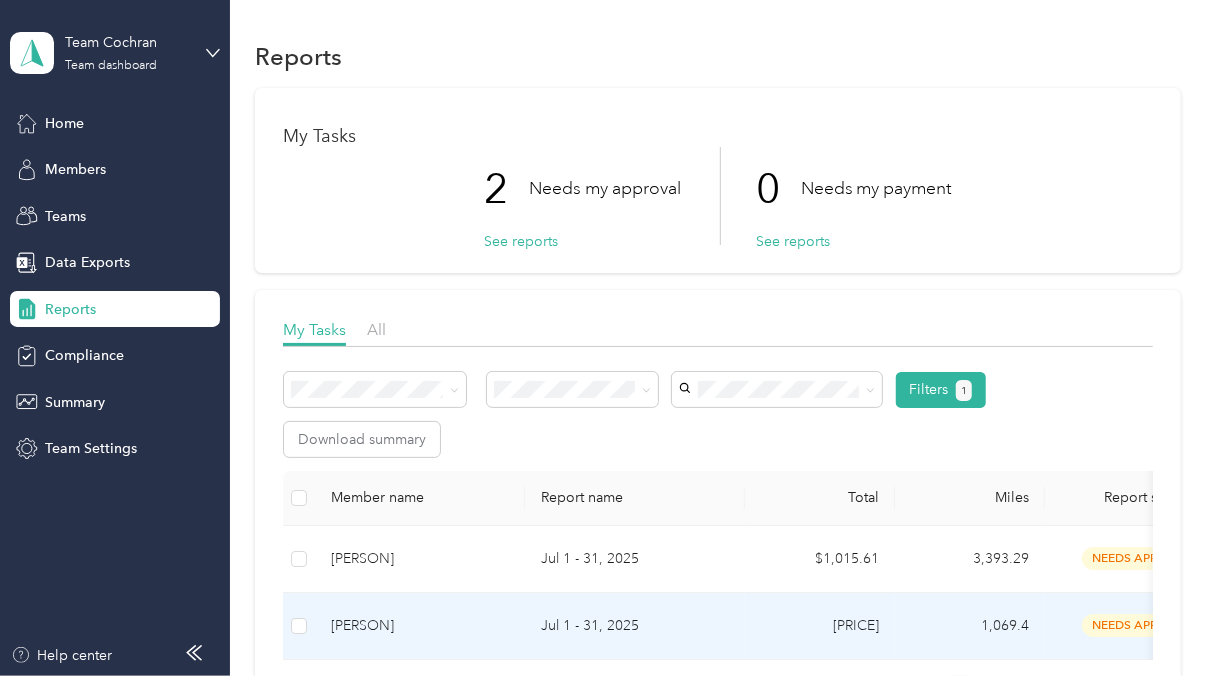click on "[PERSON]" at bounding box center [420, 626] 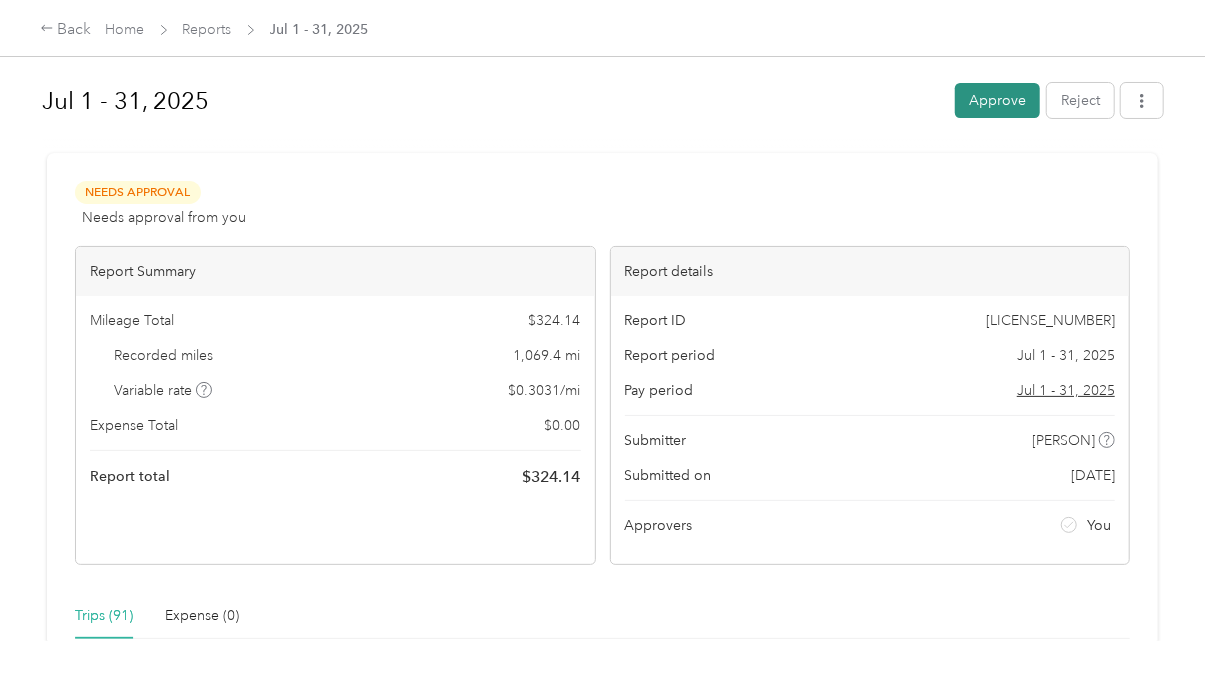 click on "Approve" at bounding box center (997, 100) 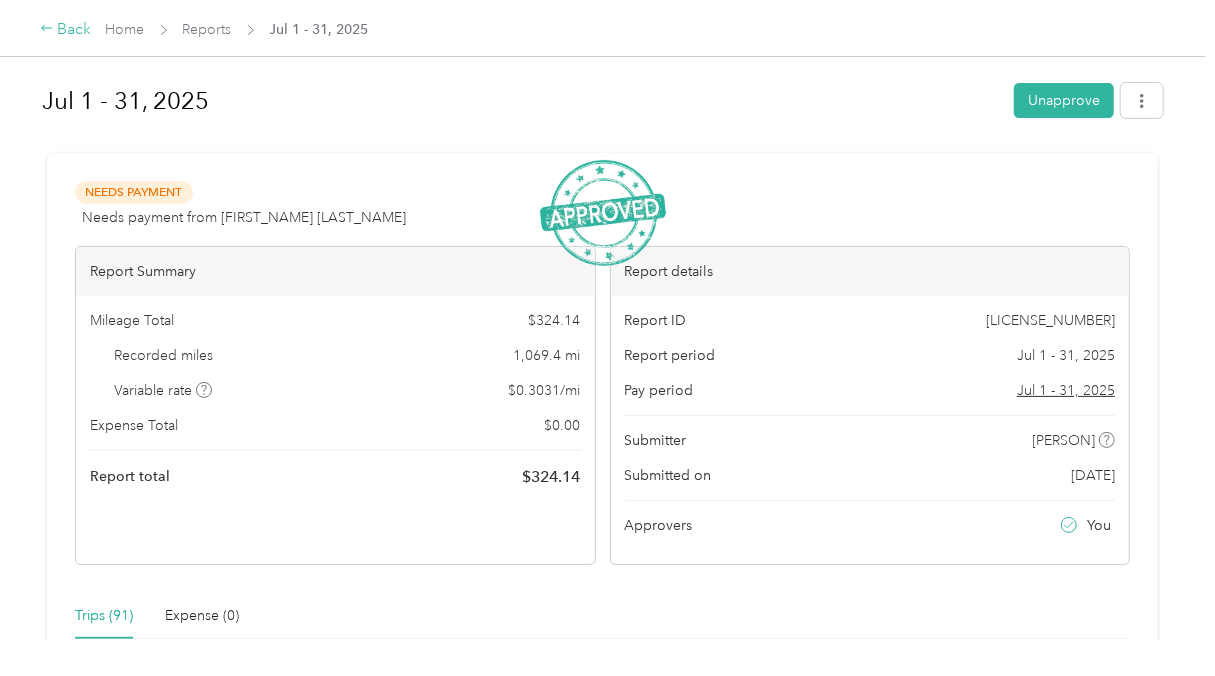 click on "Back" at bounding box center [66, 30] 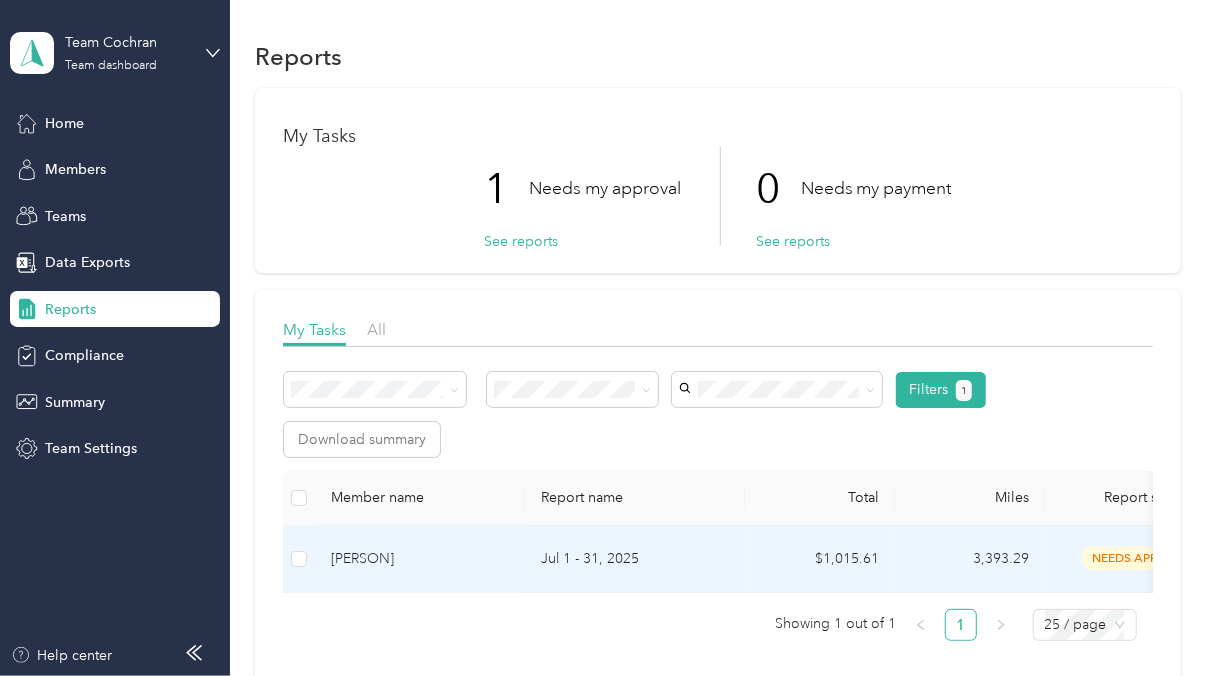 click on "[PERSON]" at bounding box center (420, 559) 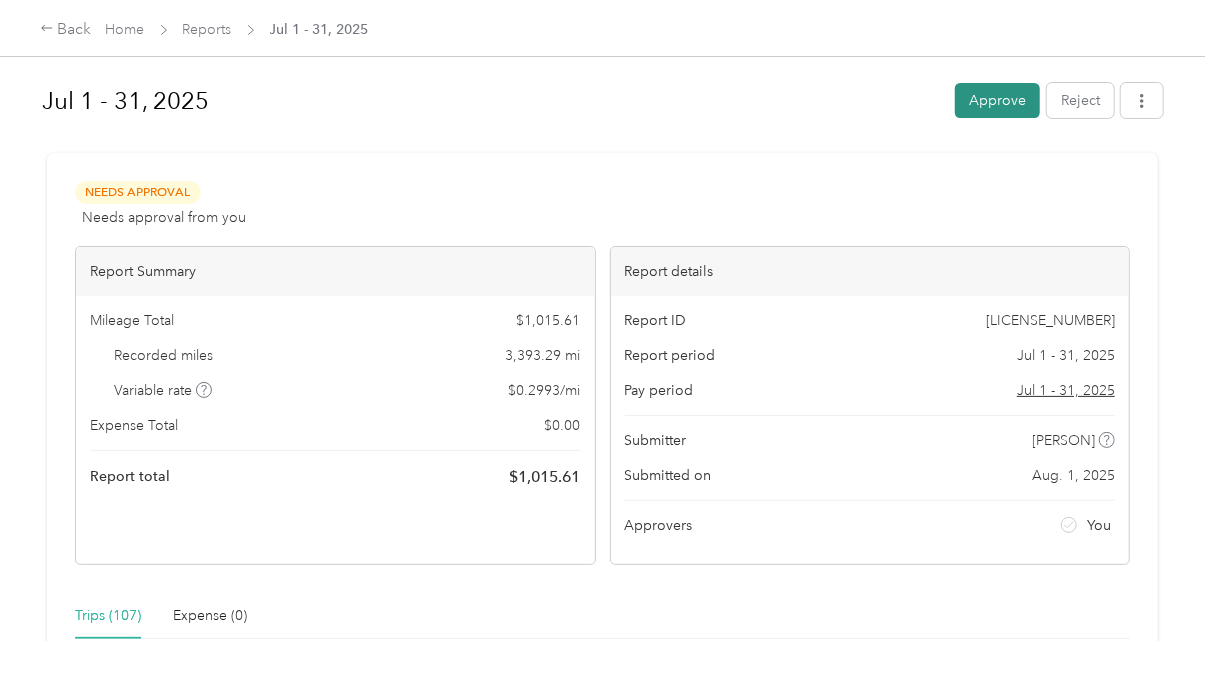 click on "Approve" at bounding box center [997, 100] 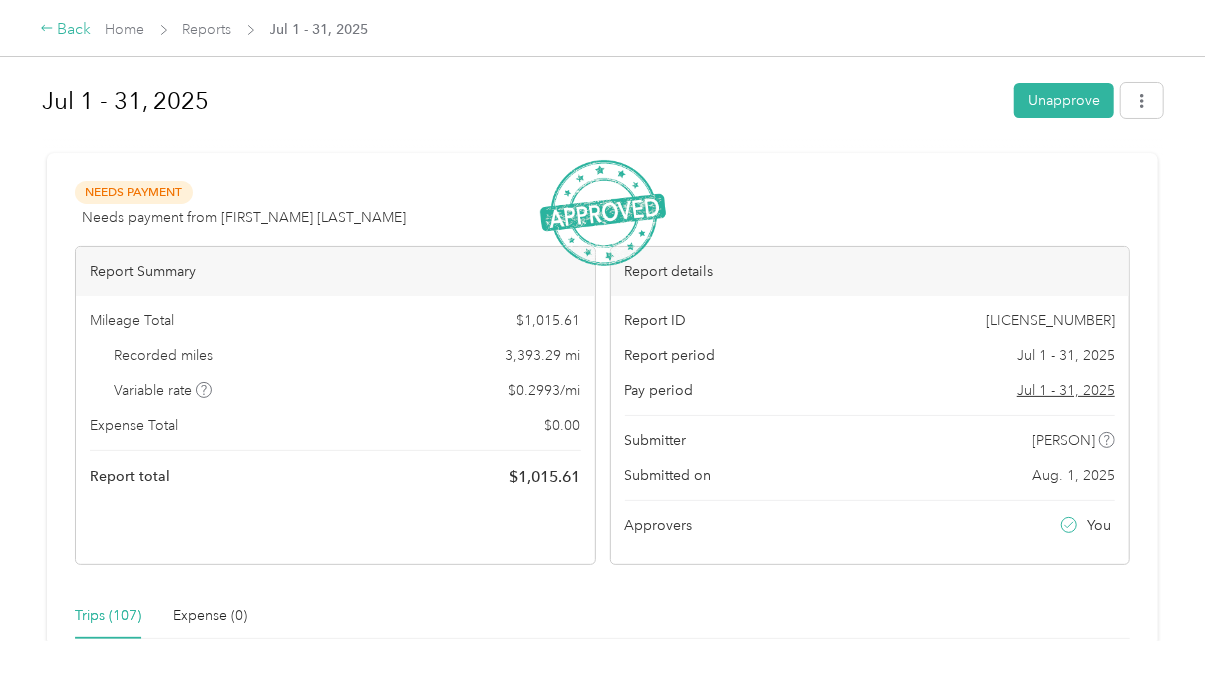 click 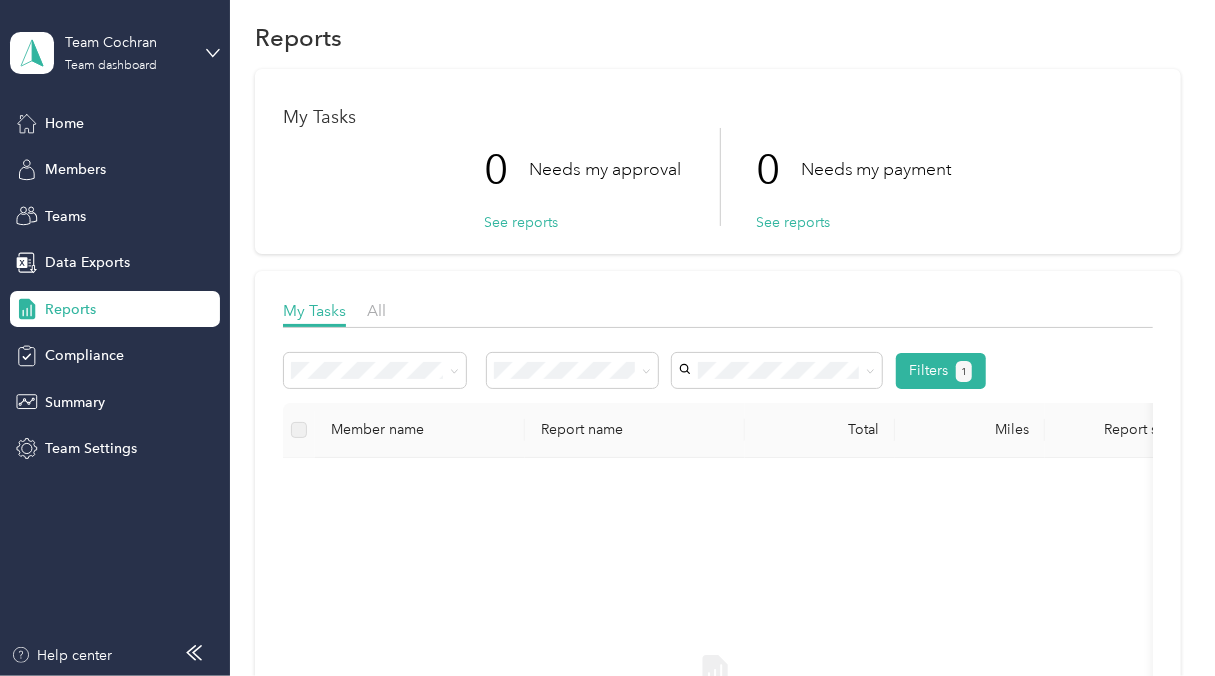 scroll, scrollTop: 0, scrollLeft: 0, axis: both 